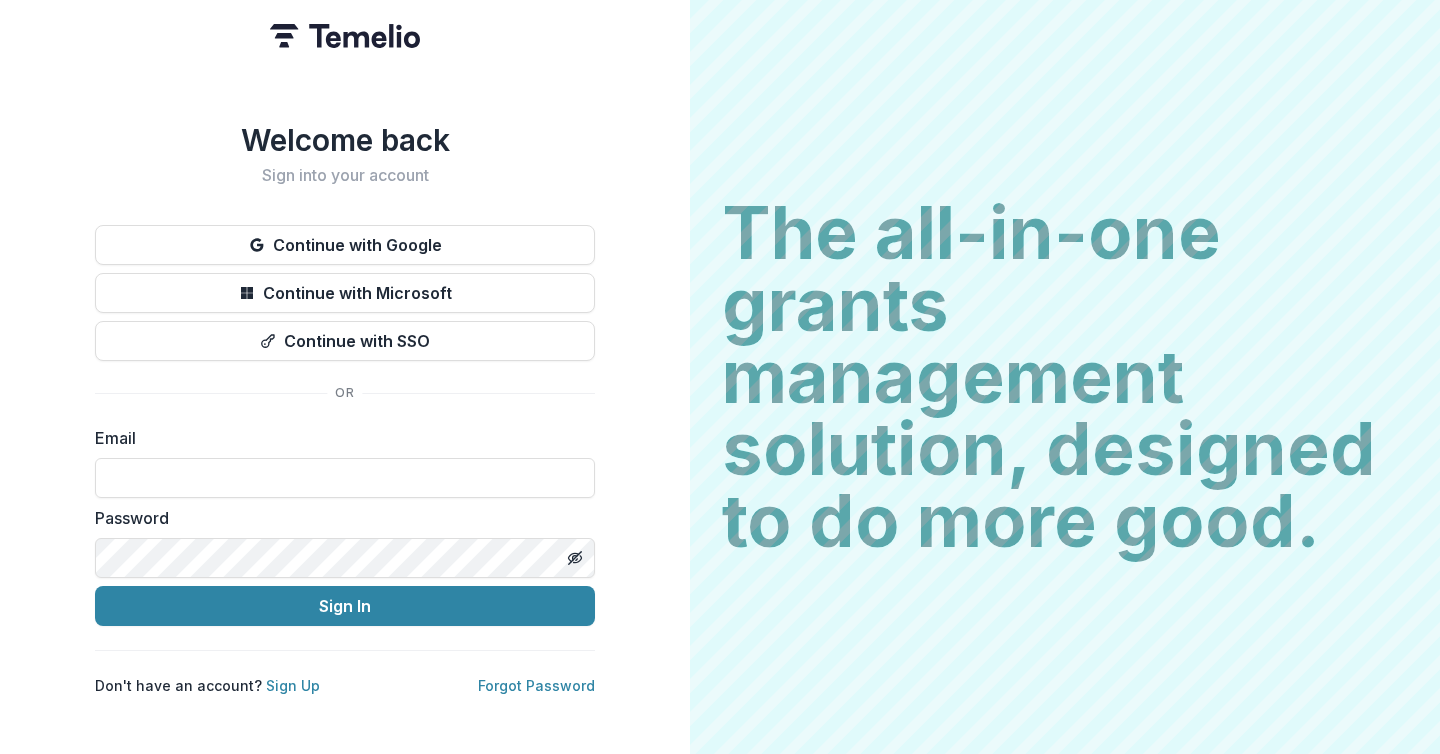 scroll, scrollTop: 0, scrollLeft: 0, axis: both 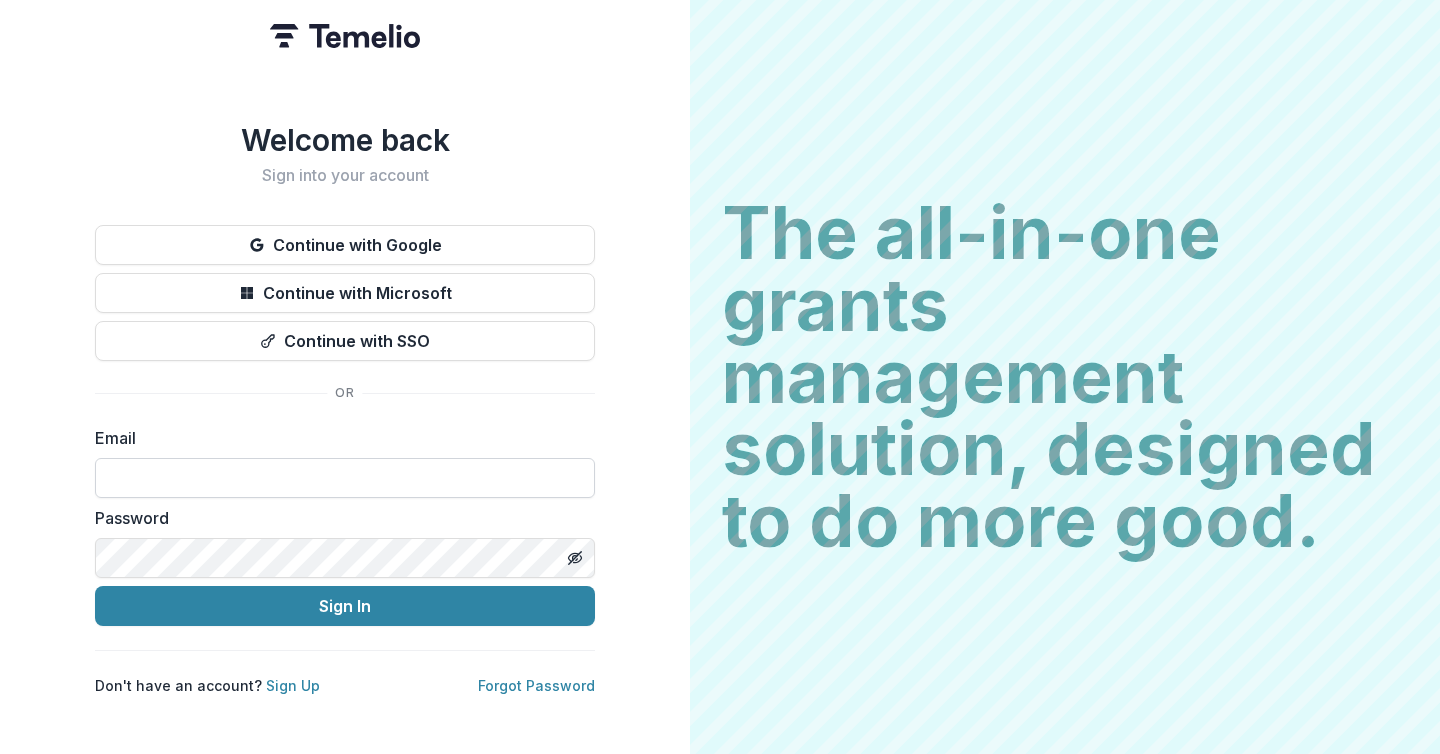 click at bounding box center [345, 478] 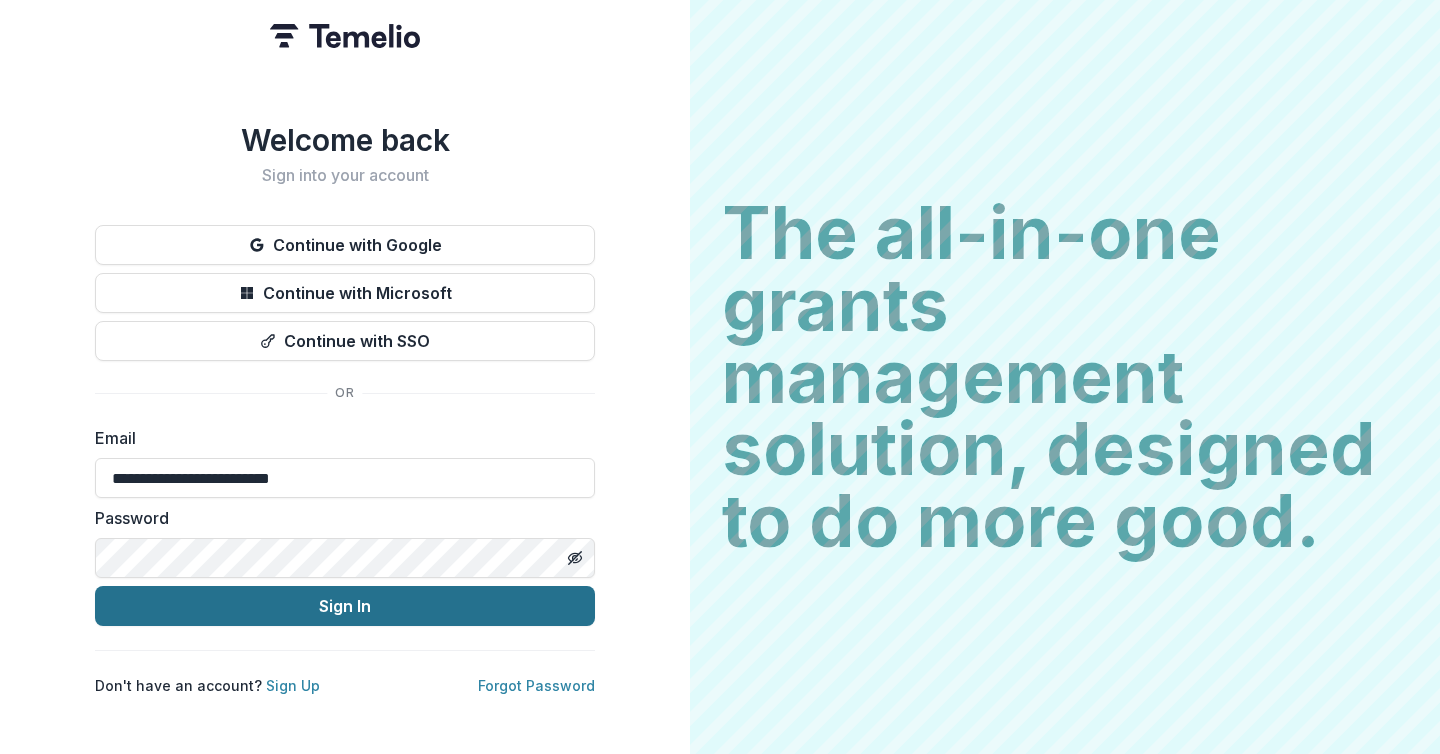 click on "Sign In" at bounding box center (345, 606) 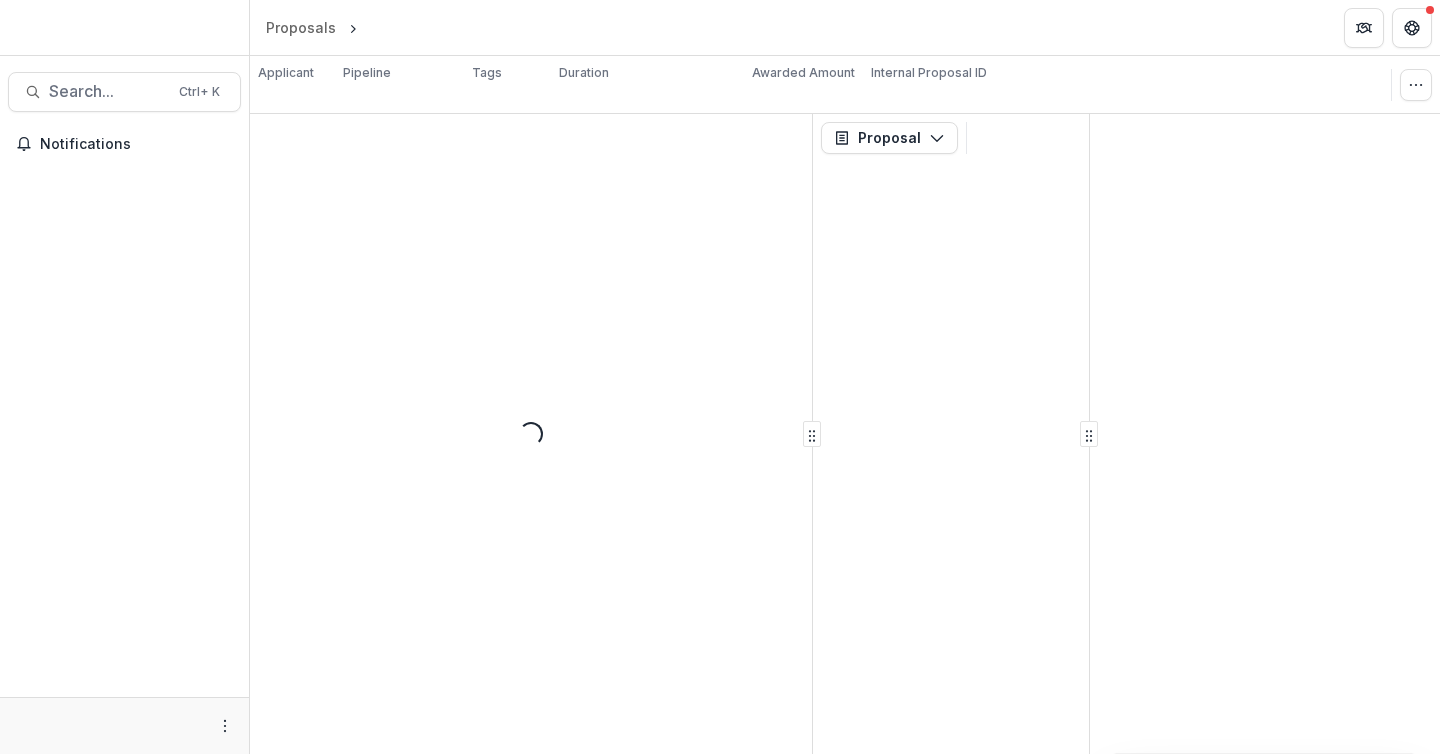 scroll, scrollTop: 0, scrollLeft: 0, axis: both 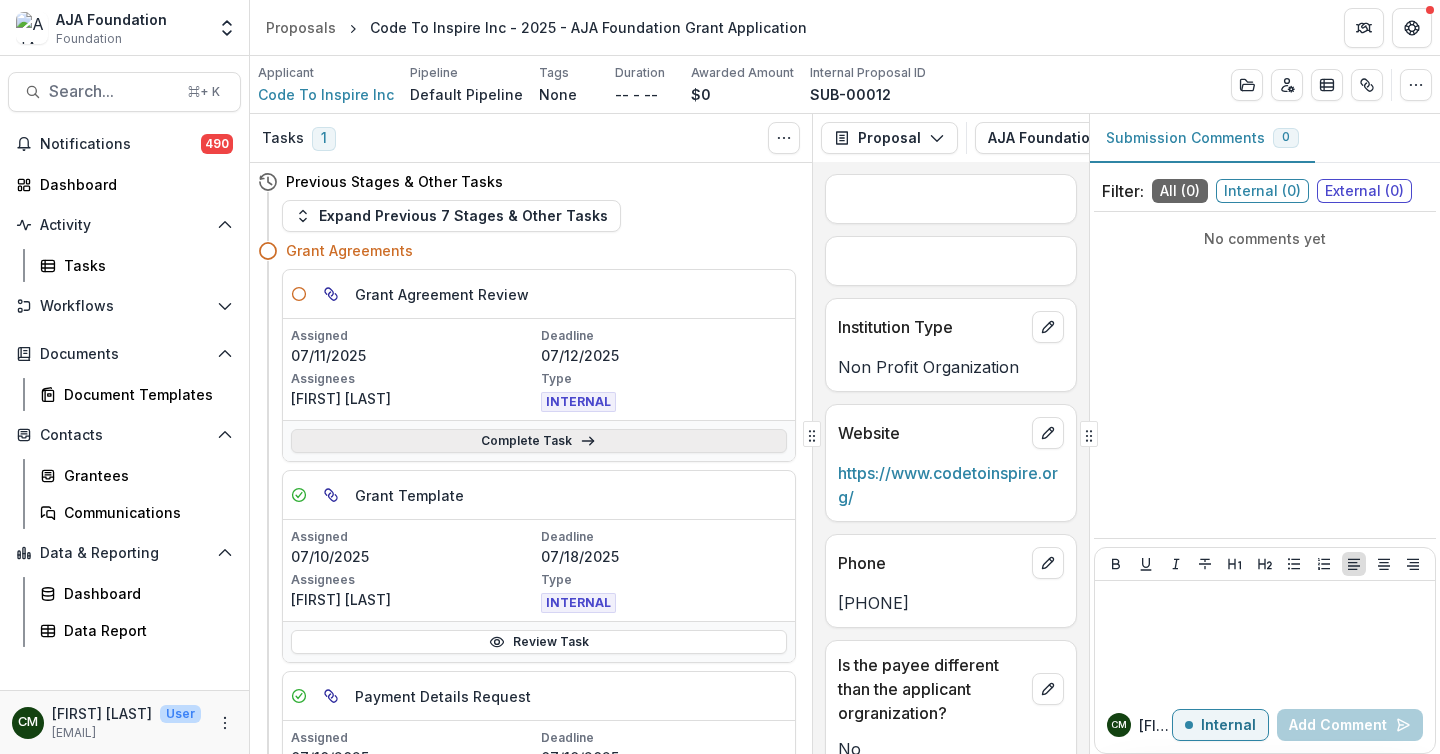 click on "Complete Task" at bounding box center [539, 441] 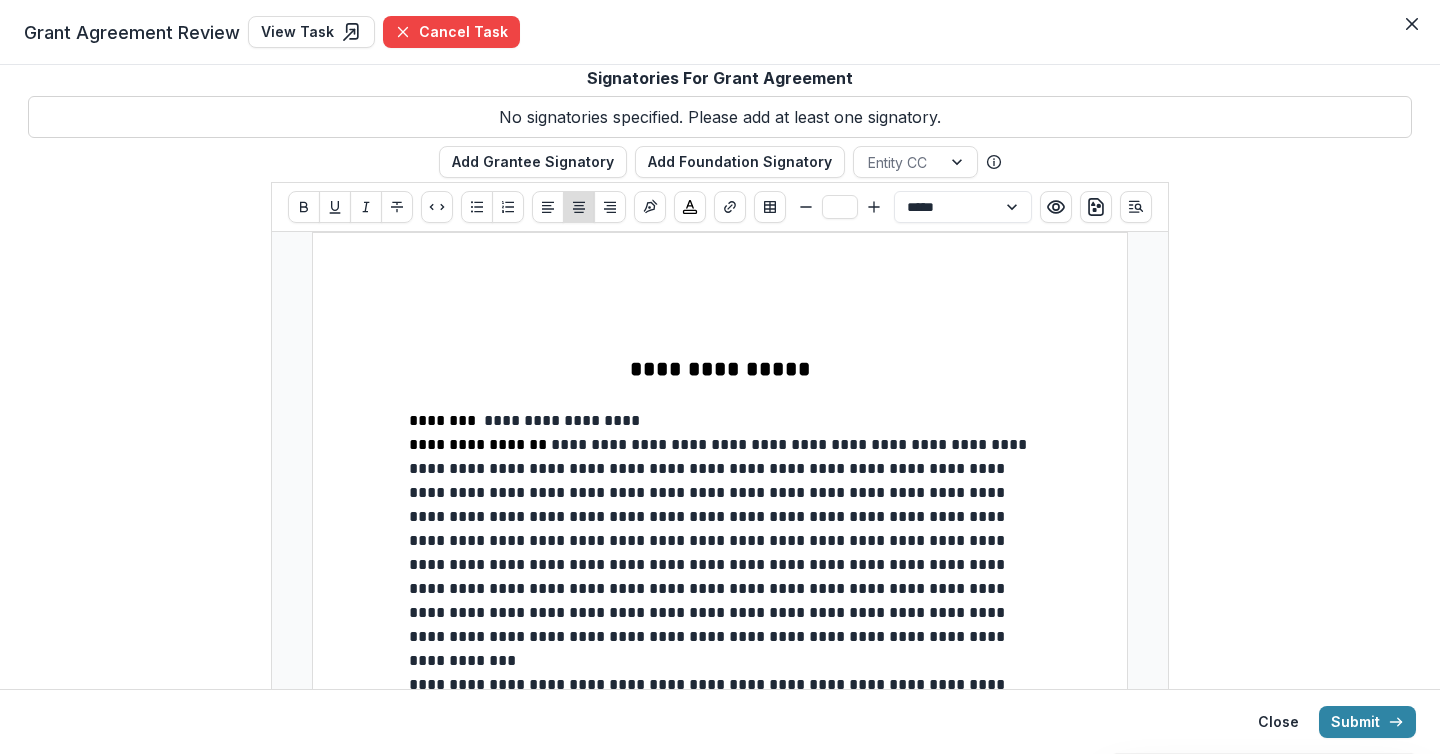 scroll, scrollTop: 47, scrollLeft: 0, axis: vertical 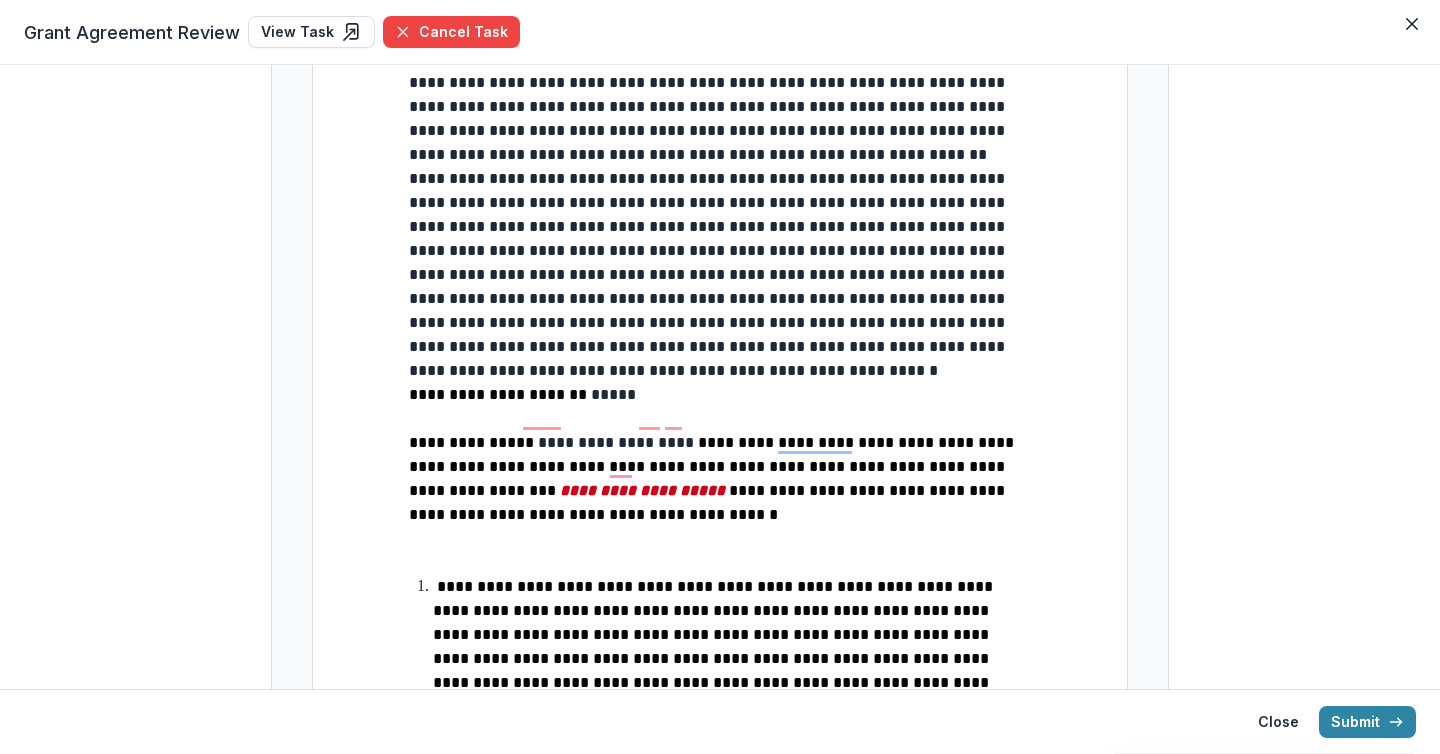 click at bounding box center [727, 490] 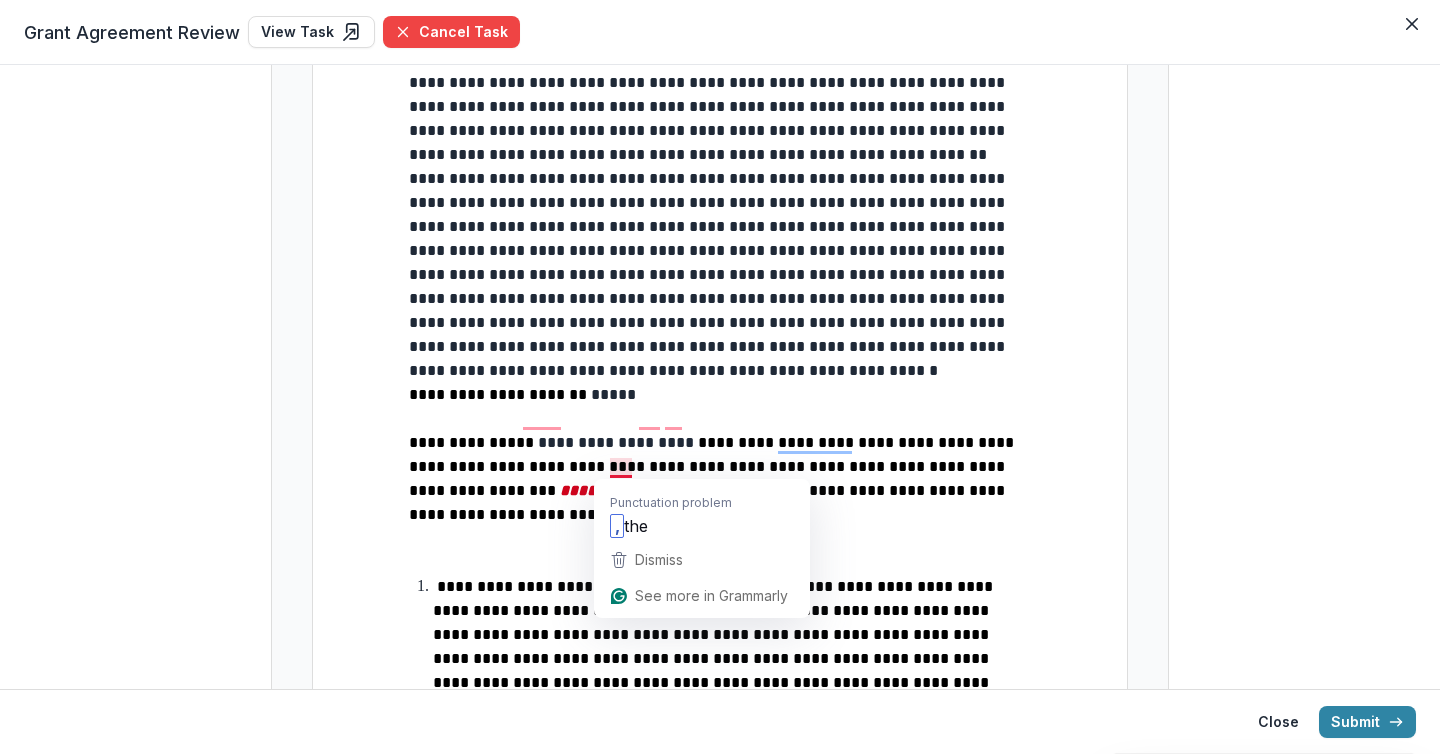 type 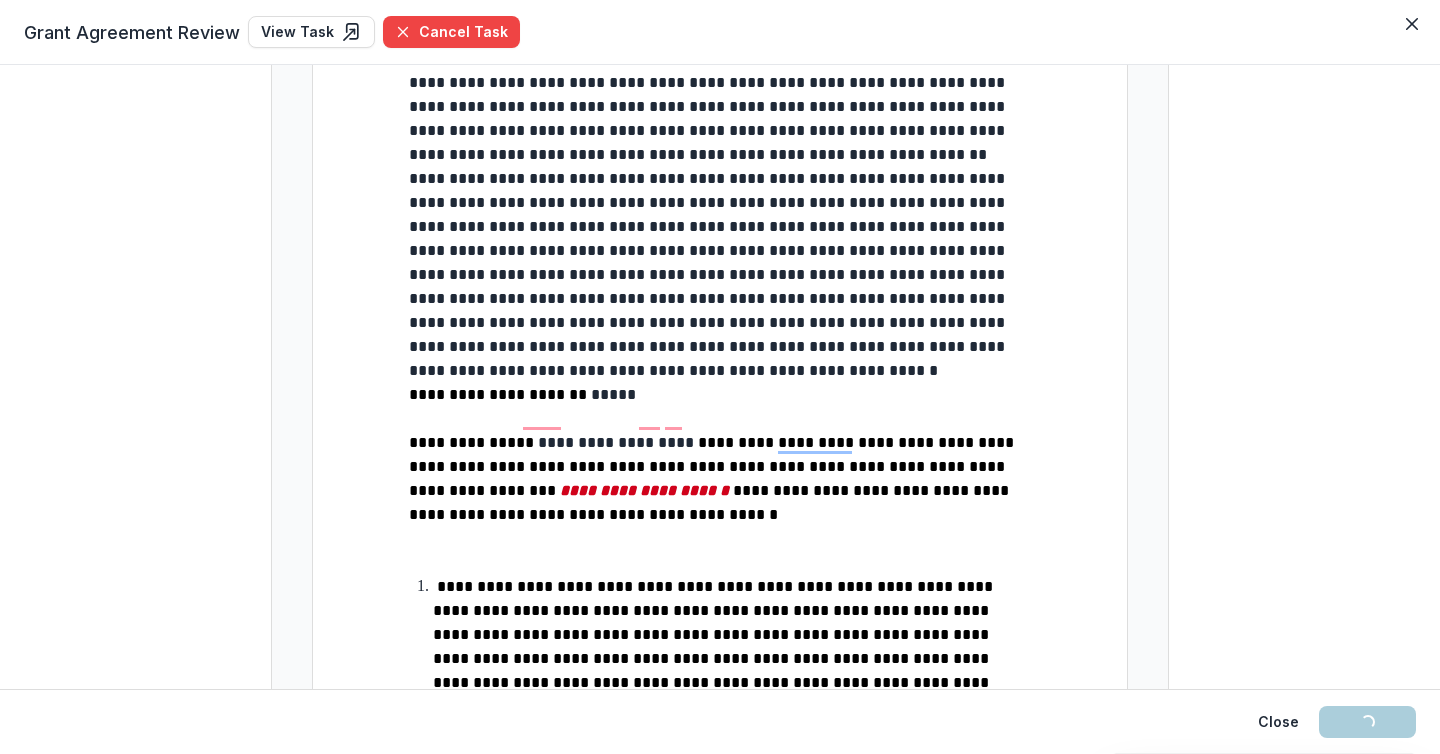 click on "**********" at bounding box center [644, 490] 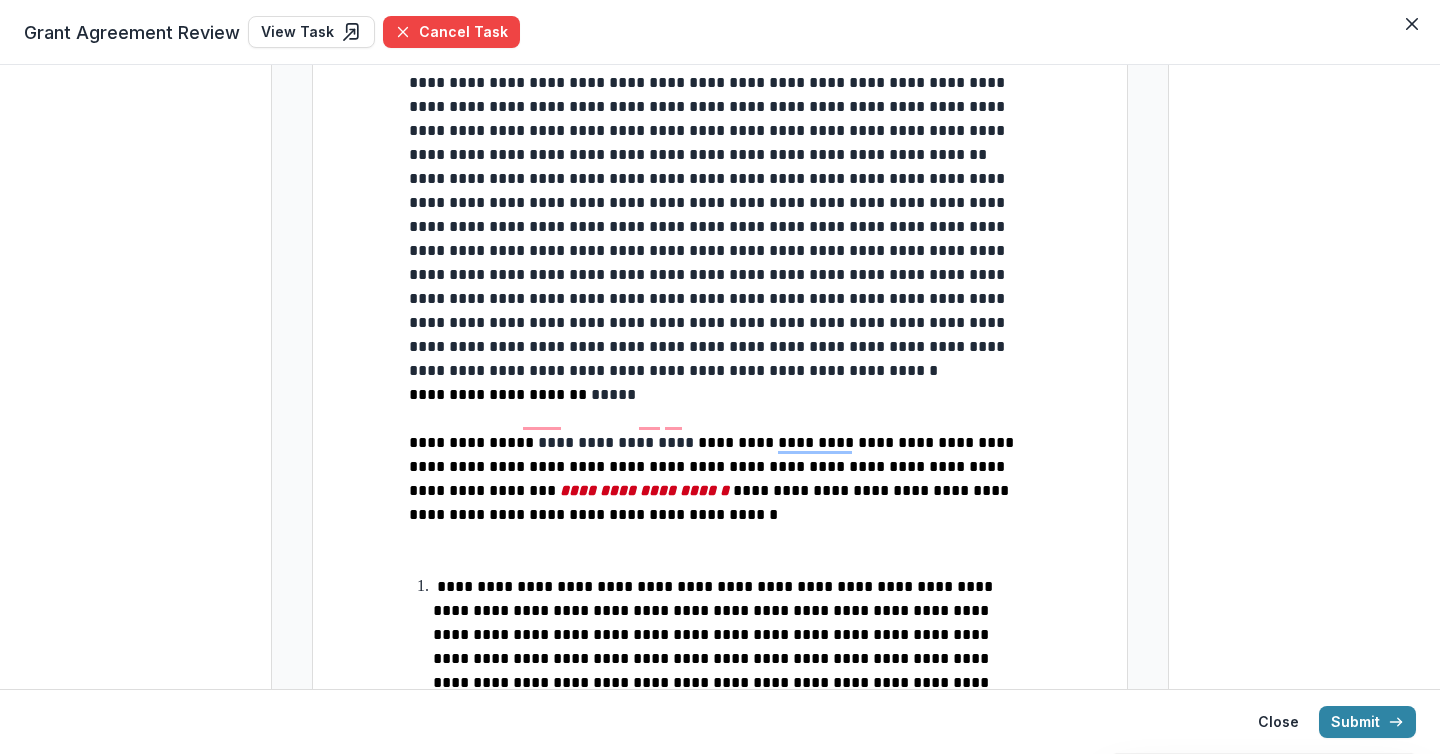 click on "**********" at bounding box center [644, 490] 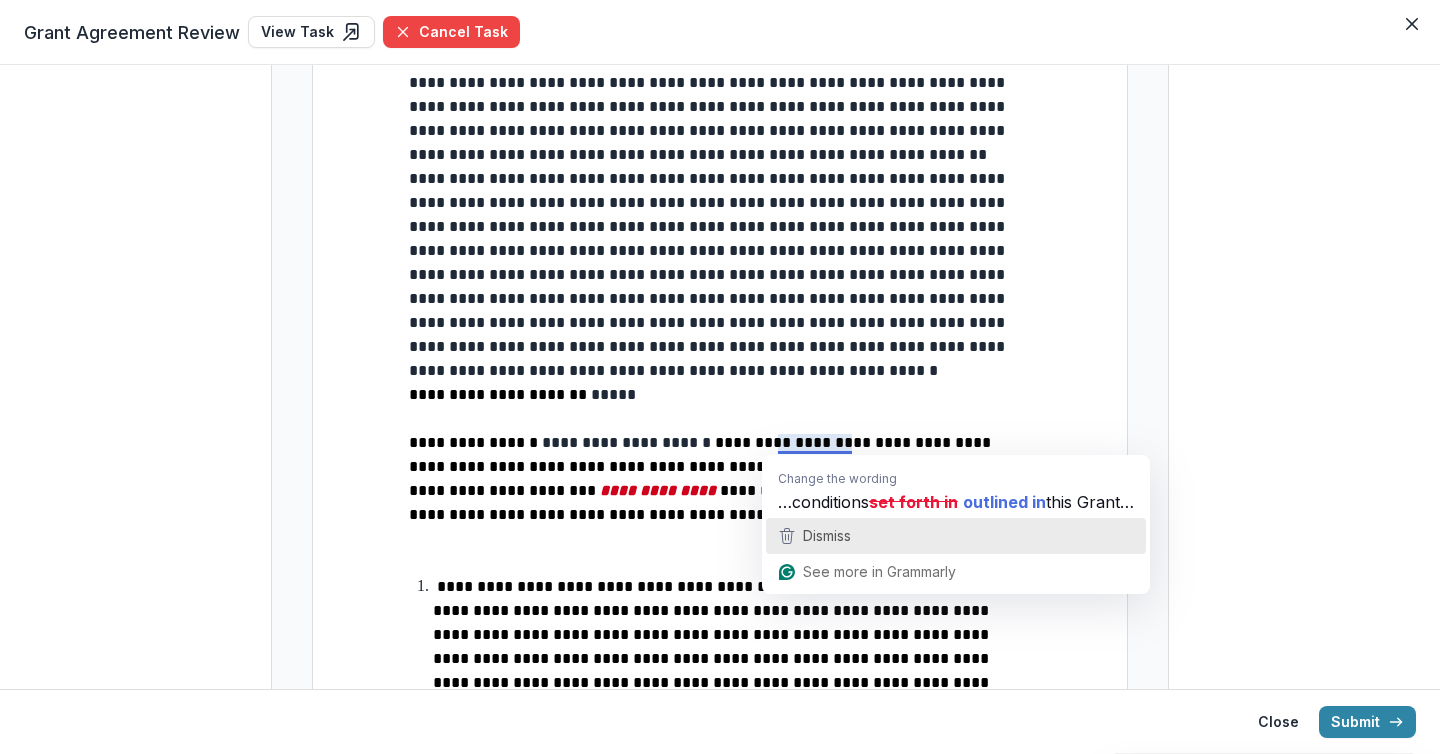 click on "Dismiss" at bounding box center [825, 536] 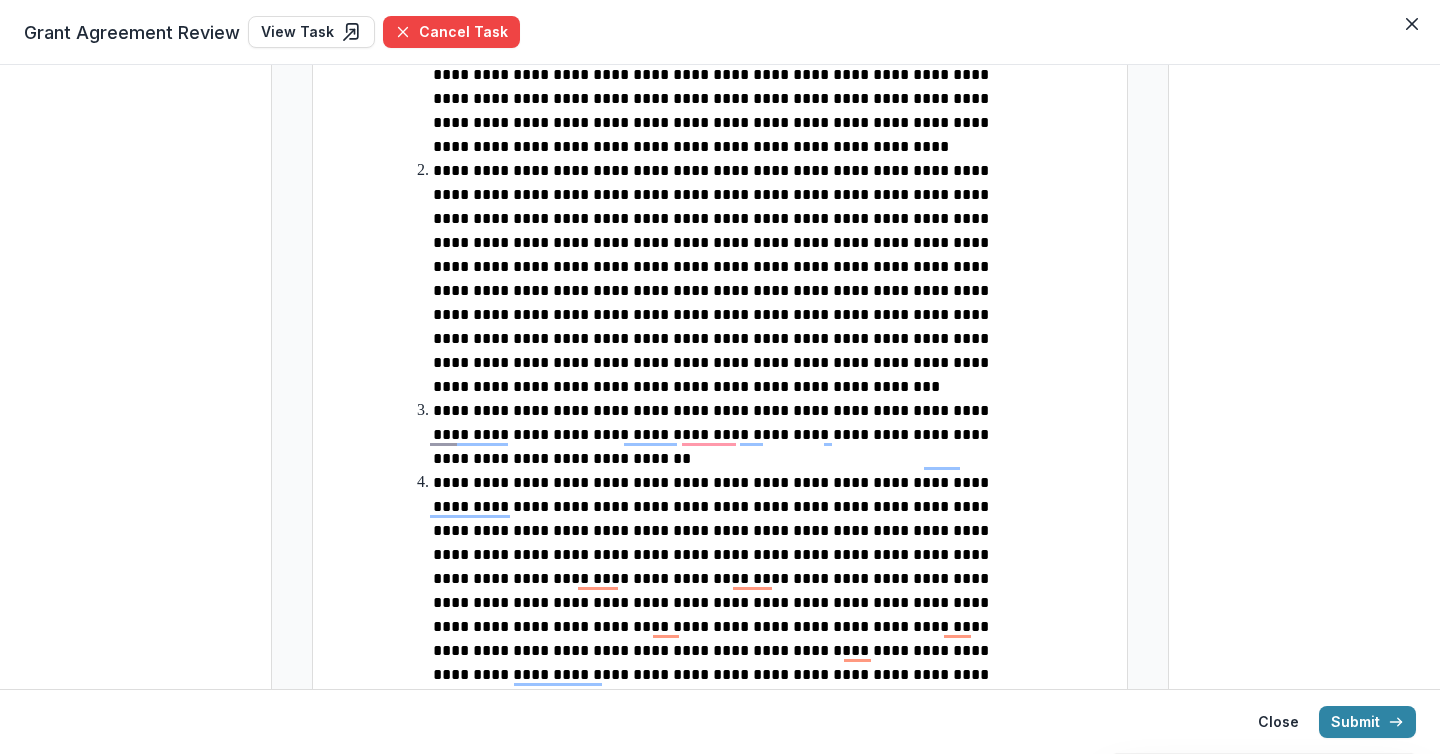 click on "**********" at bounding box center [713, 590] 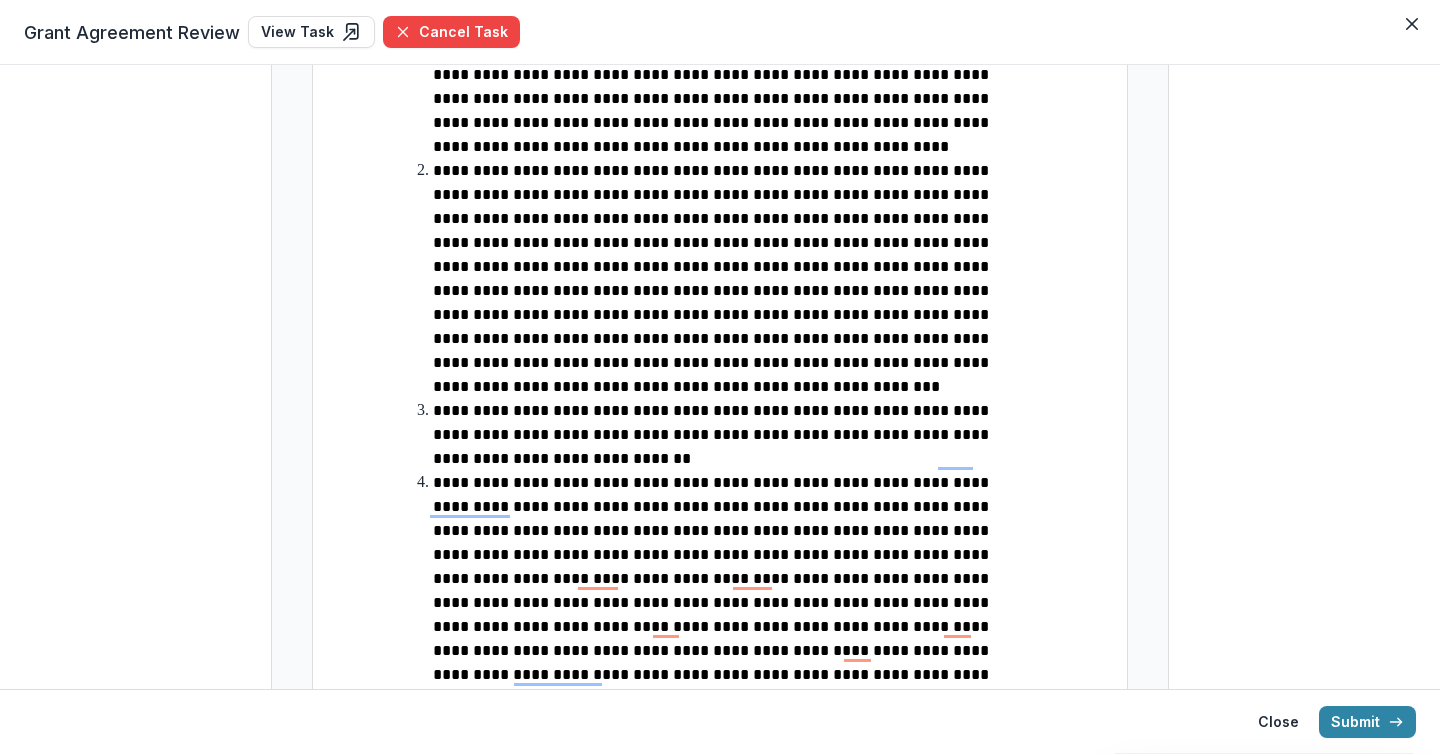 click on "**********" at bounding box center [713, 590] 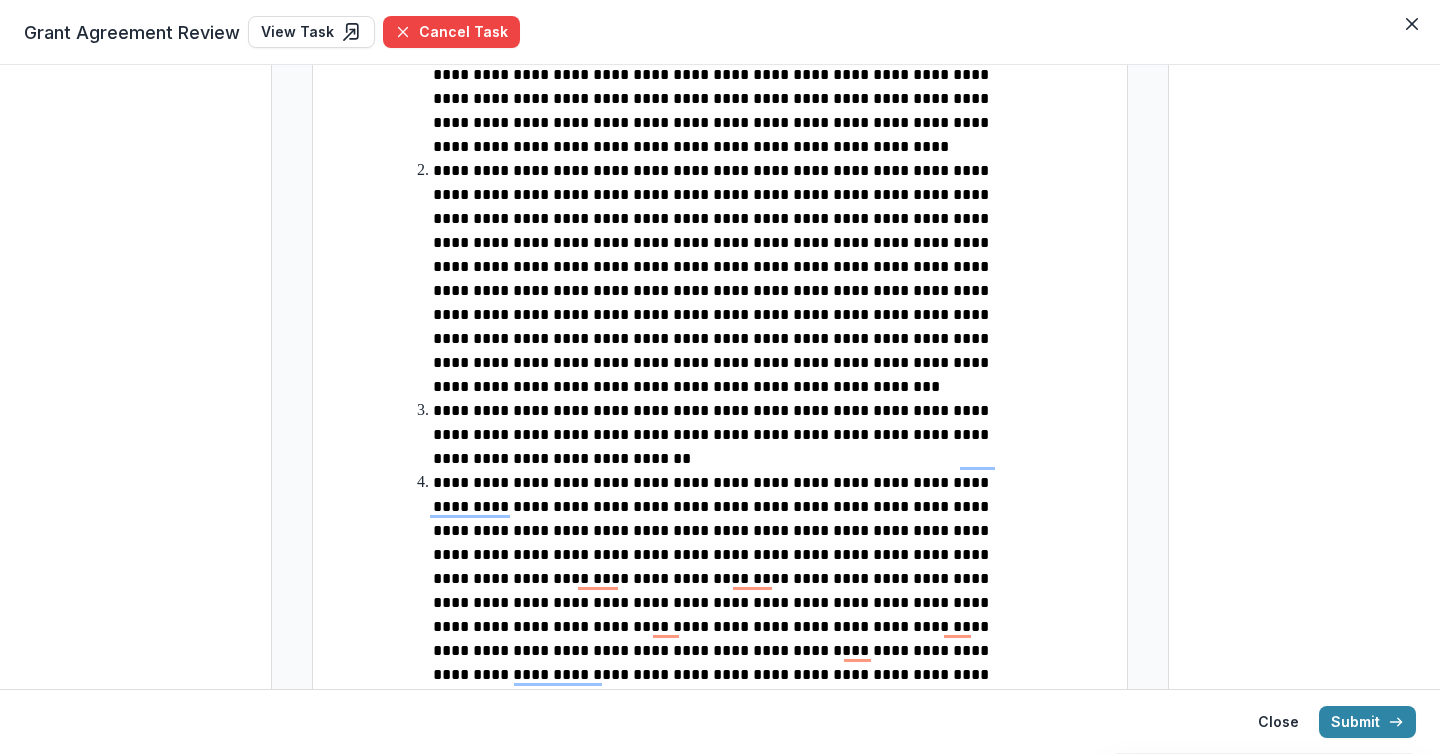 scroll, scrollTop: 1363, scrollLeft: 0, axis: vertical 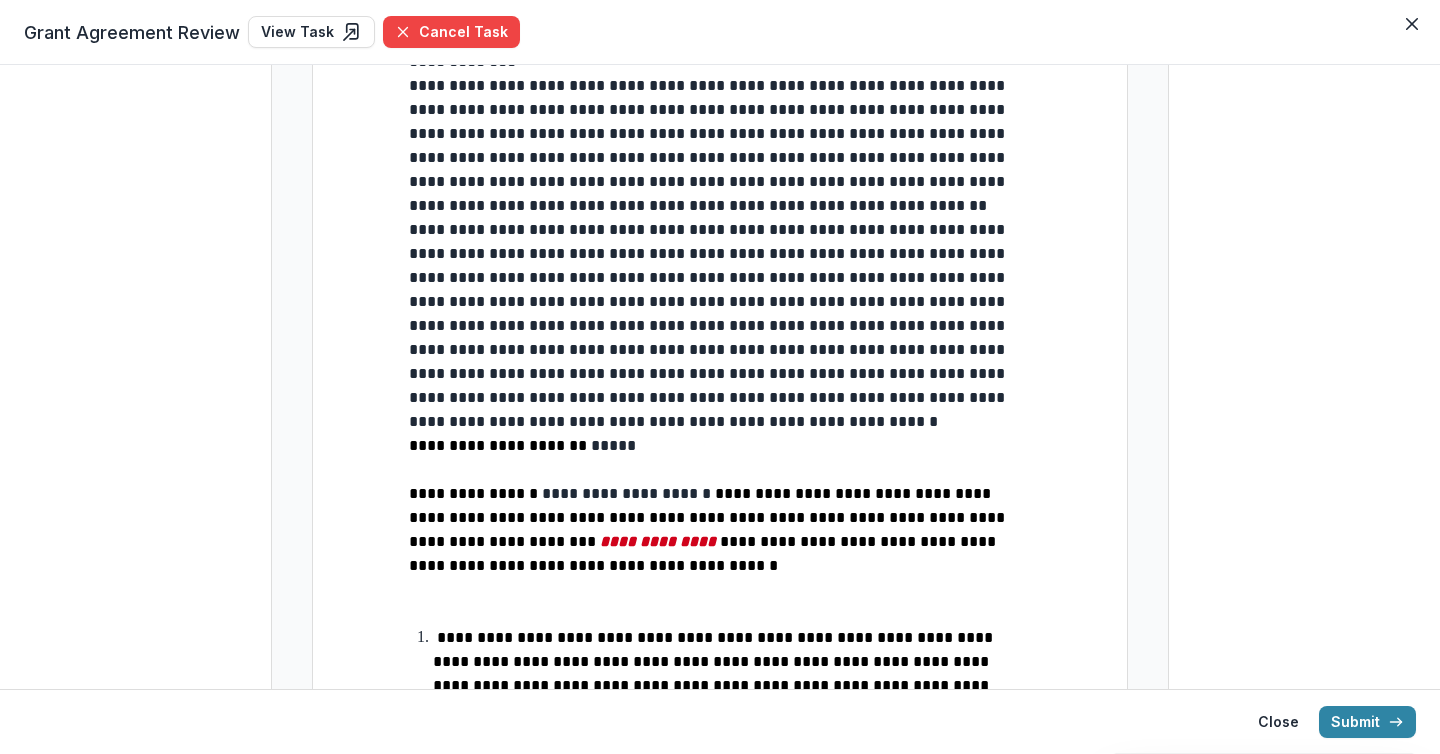 click on "*****" at bounding box center (615, 445) 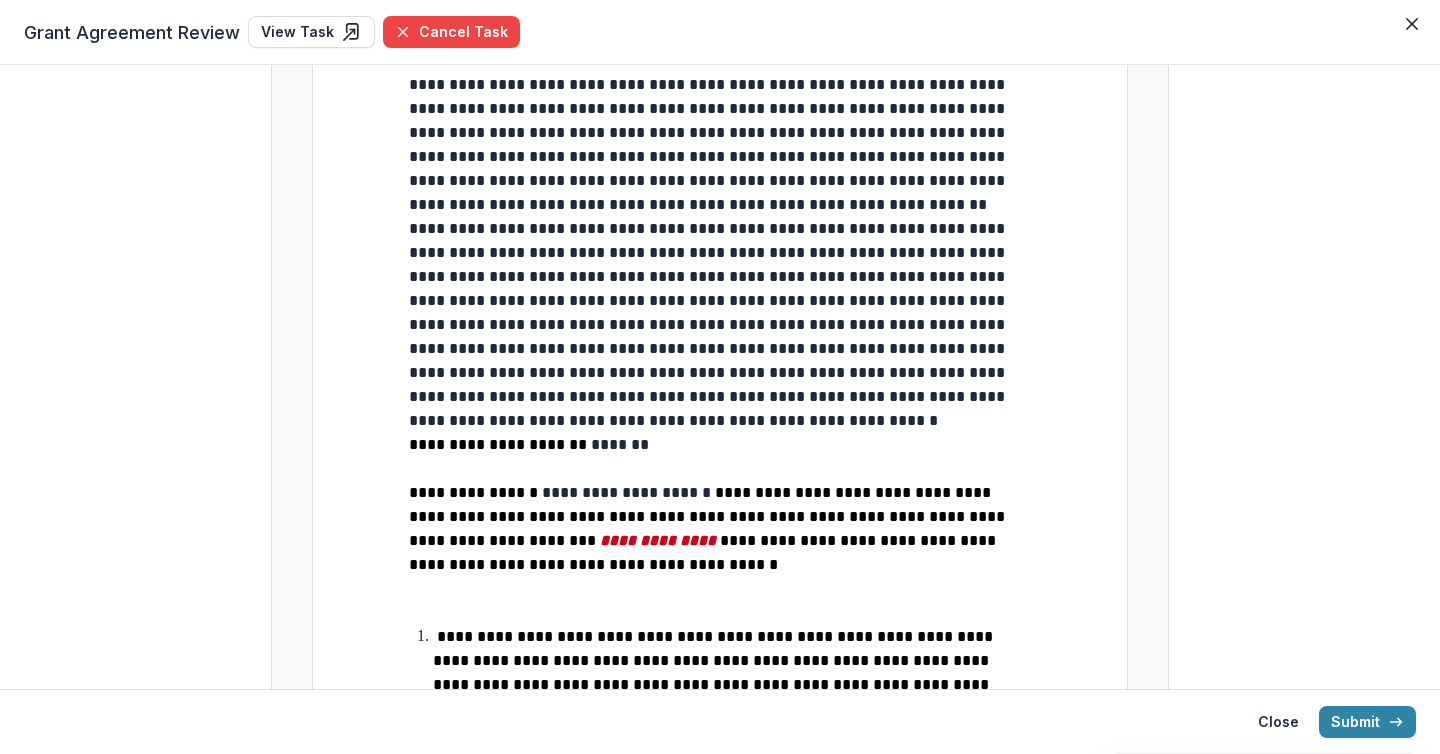 scroll, scrollTop: 672, scrollLeft: 0, axis: vertical 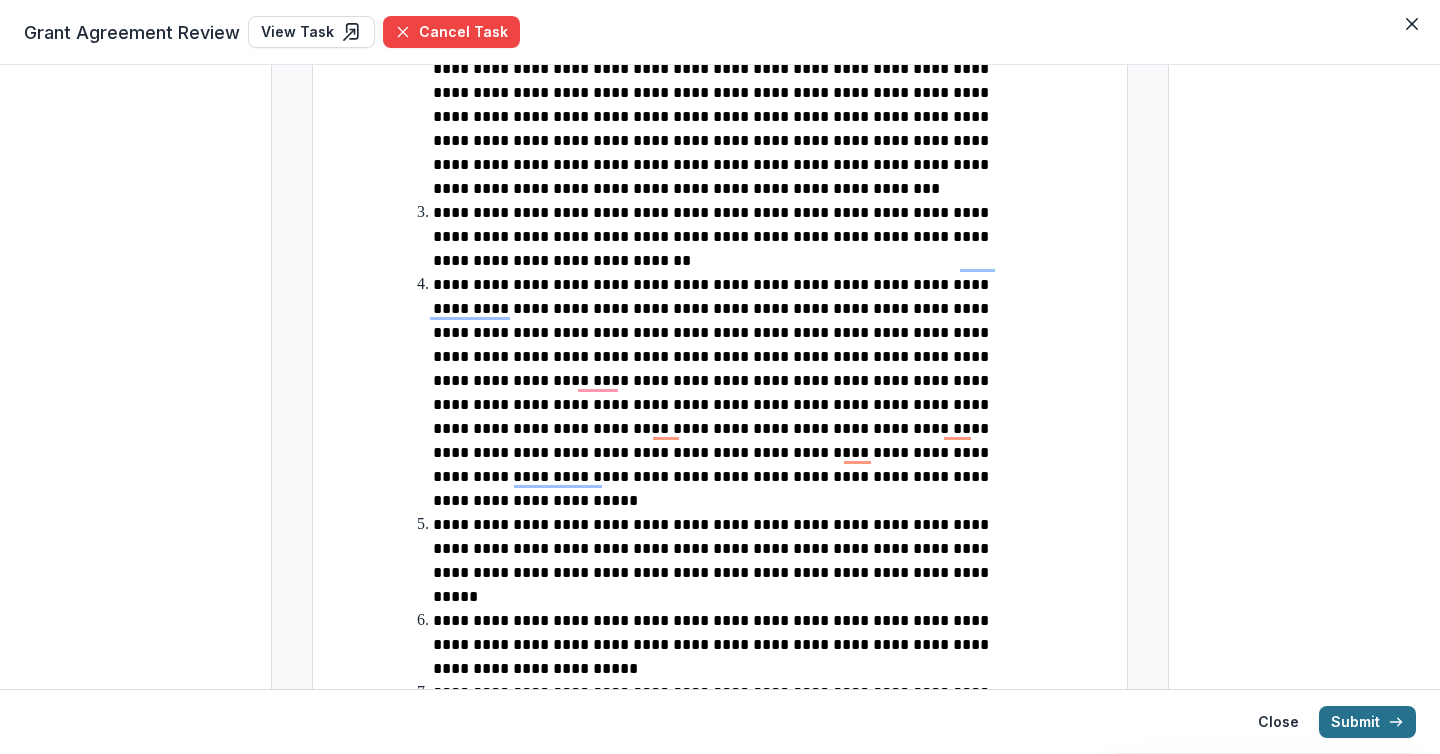 click on "Submit" at bounding box center (1367, 722) 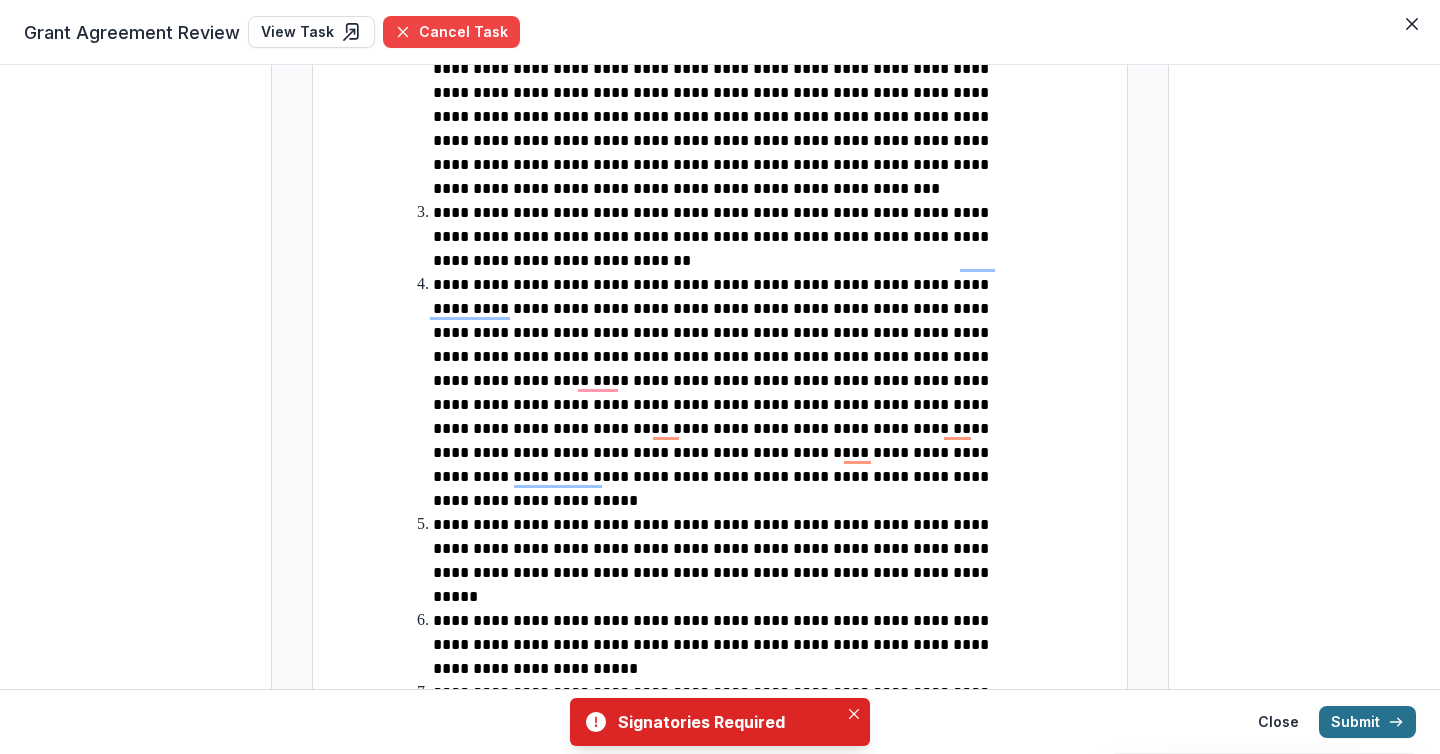 click on "Submit" at bounding box center [1367, 722] 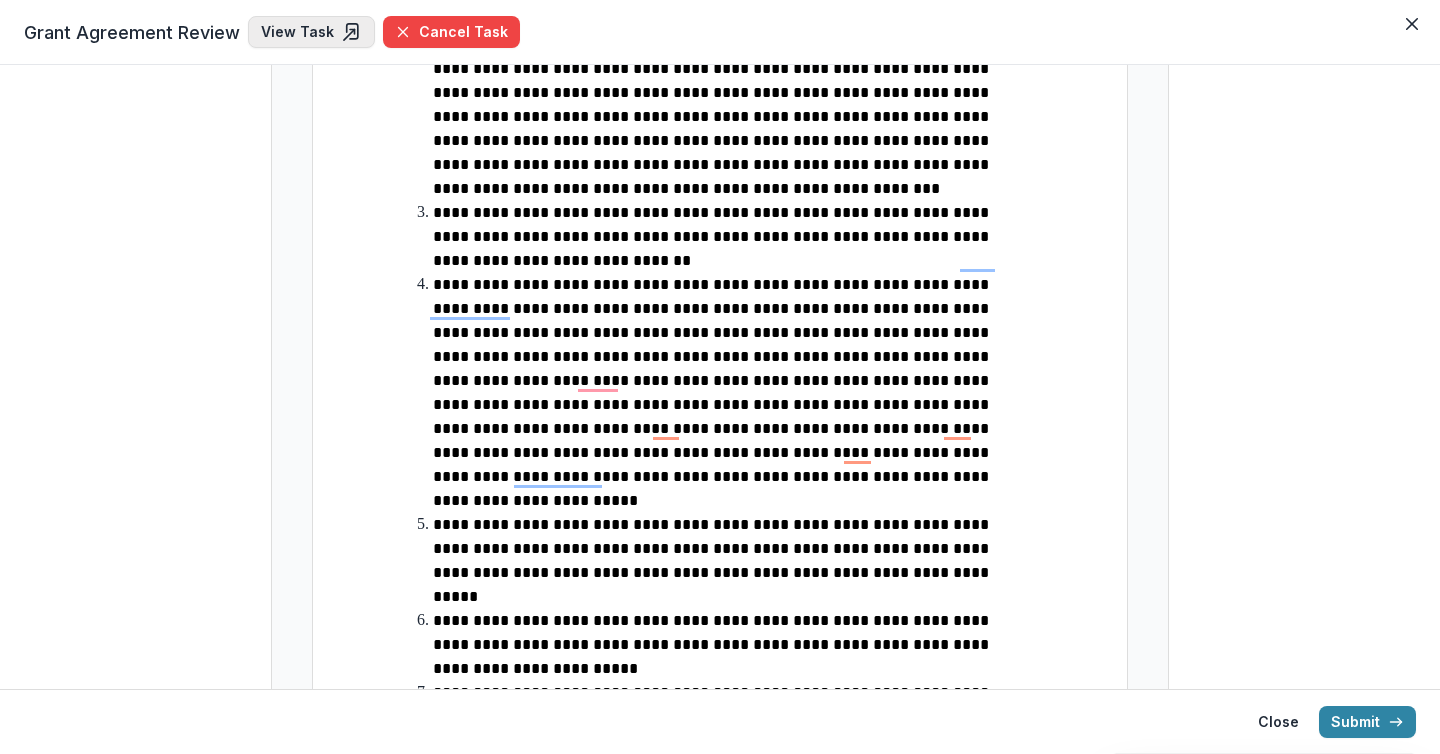 click on "View Task" at bounding box center [311, 32] 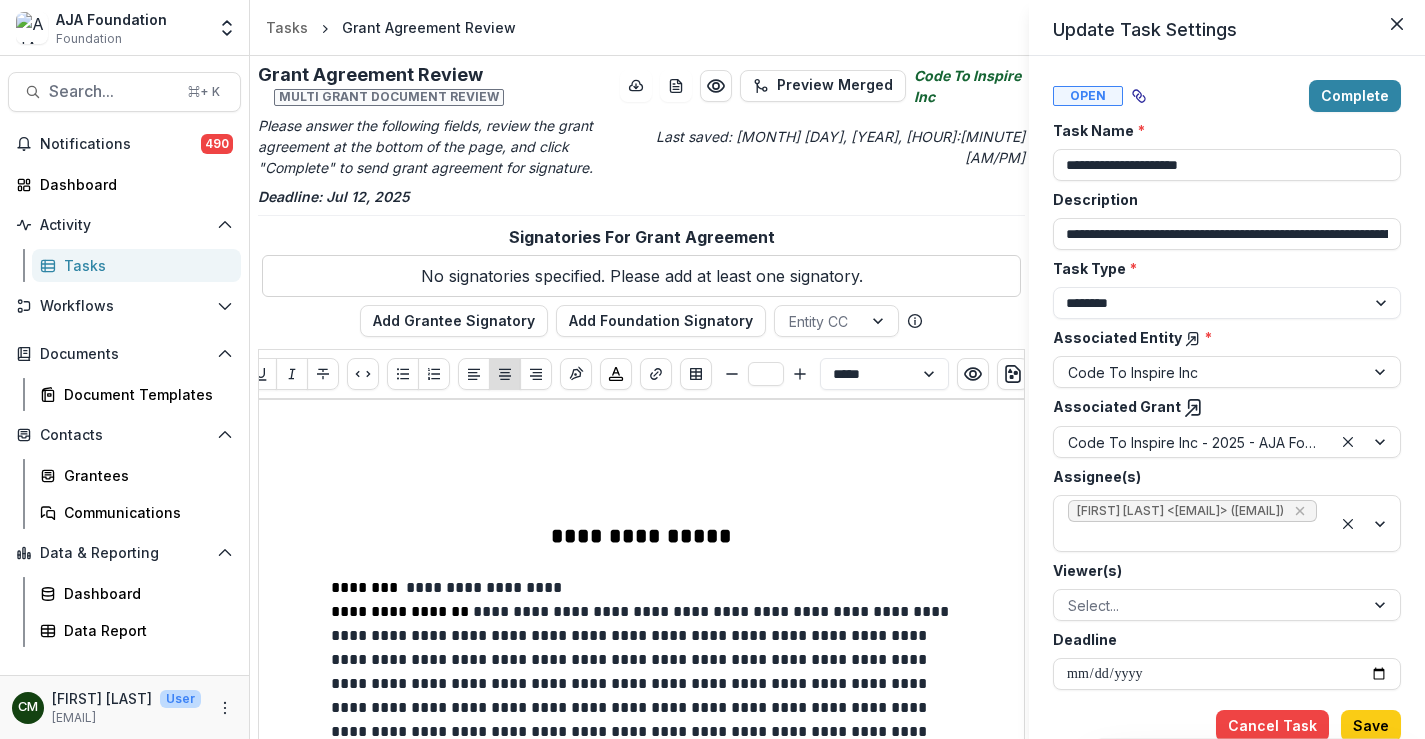 click on "**********" at bounding box center (712, 369) 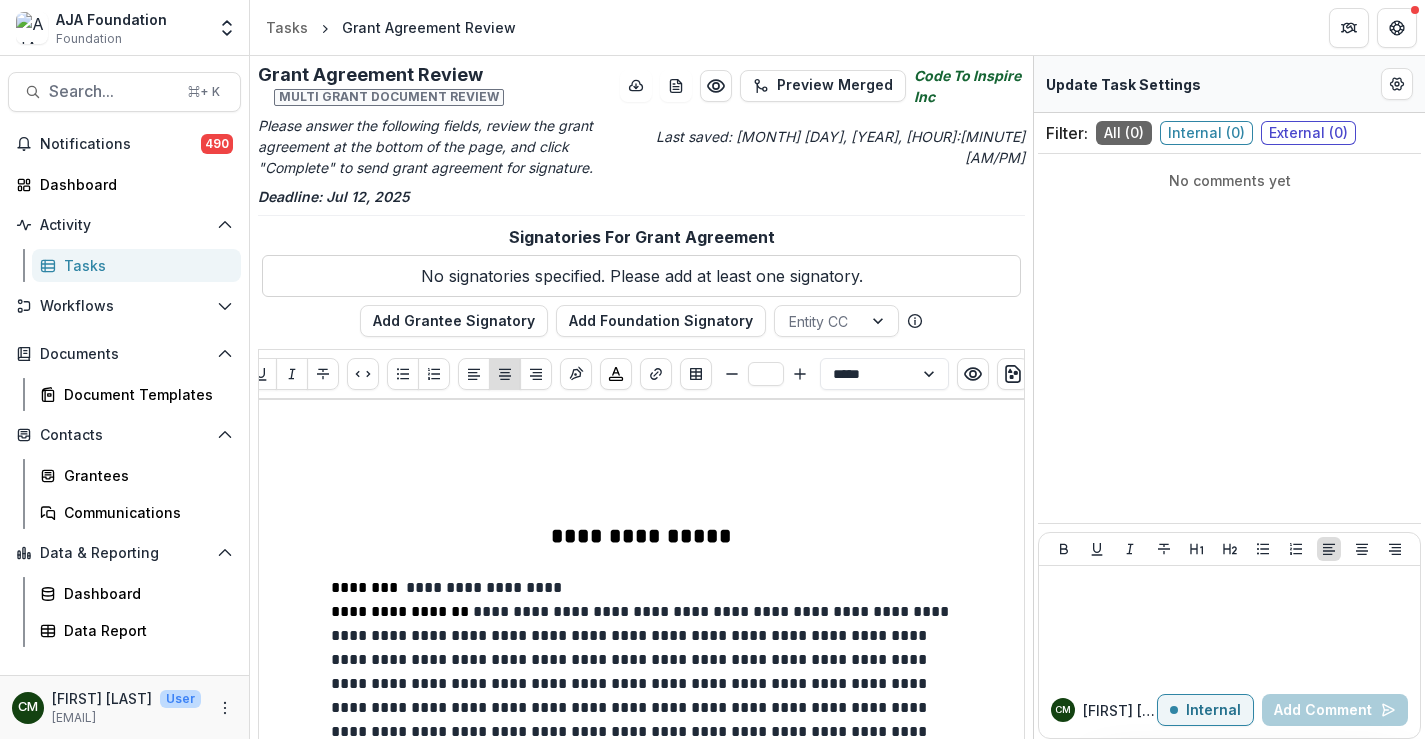 click on "Add Foundation Signatory" at bounding box center (661, 321) 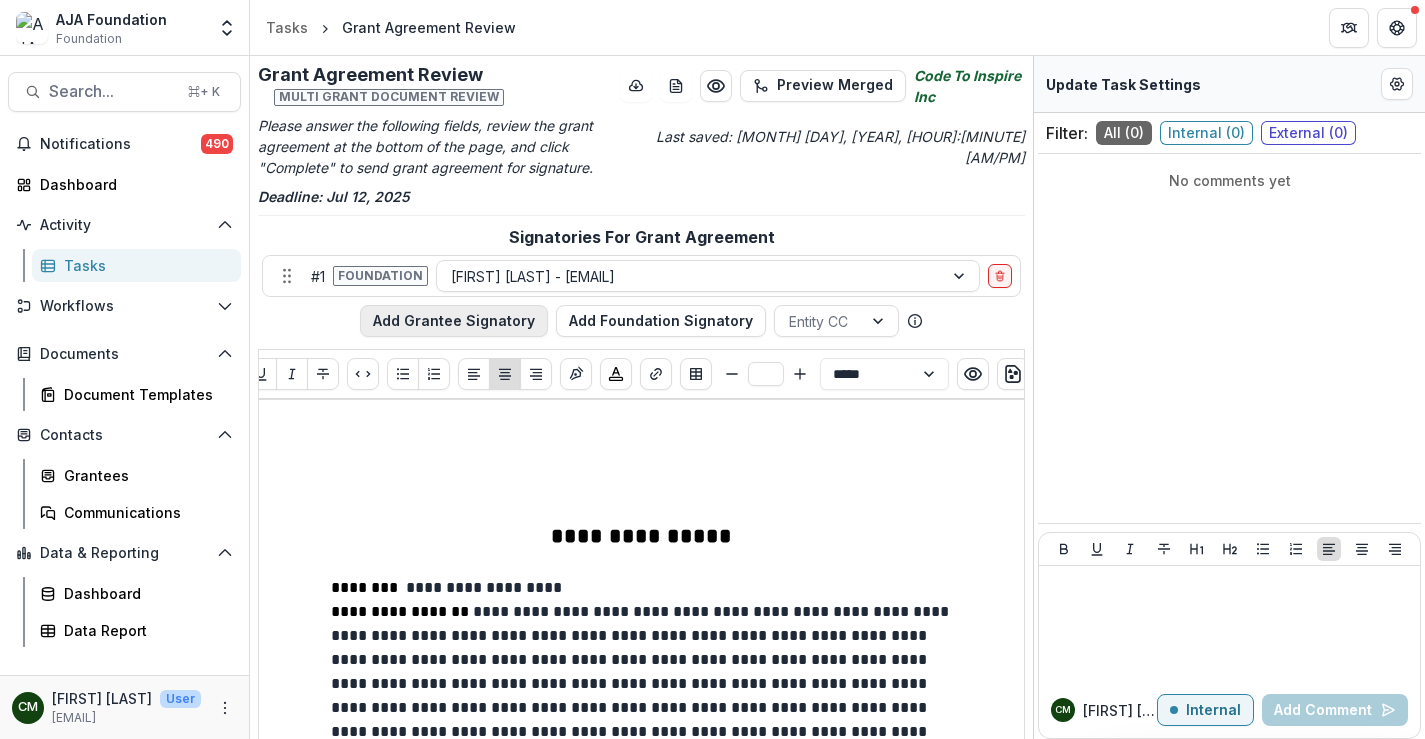 click on "Add Grantee Signatory" at bounding box center [454, 321] 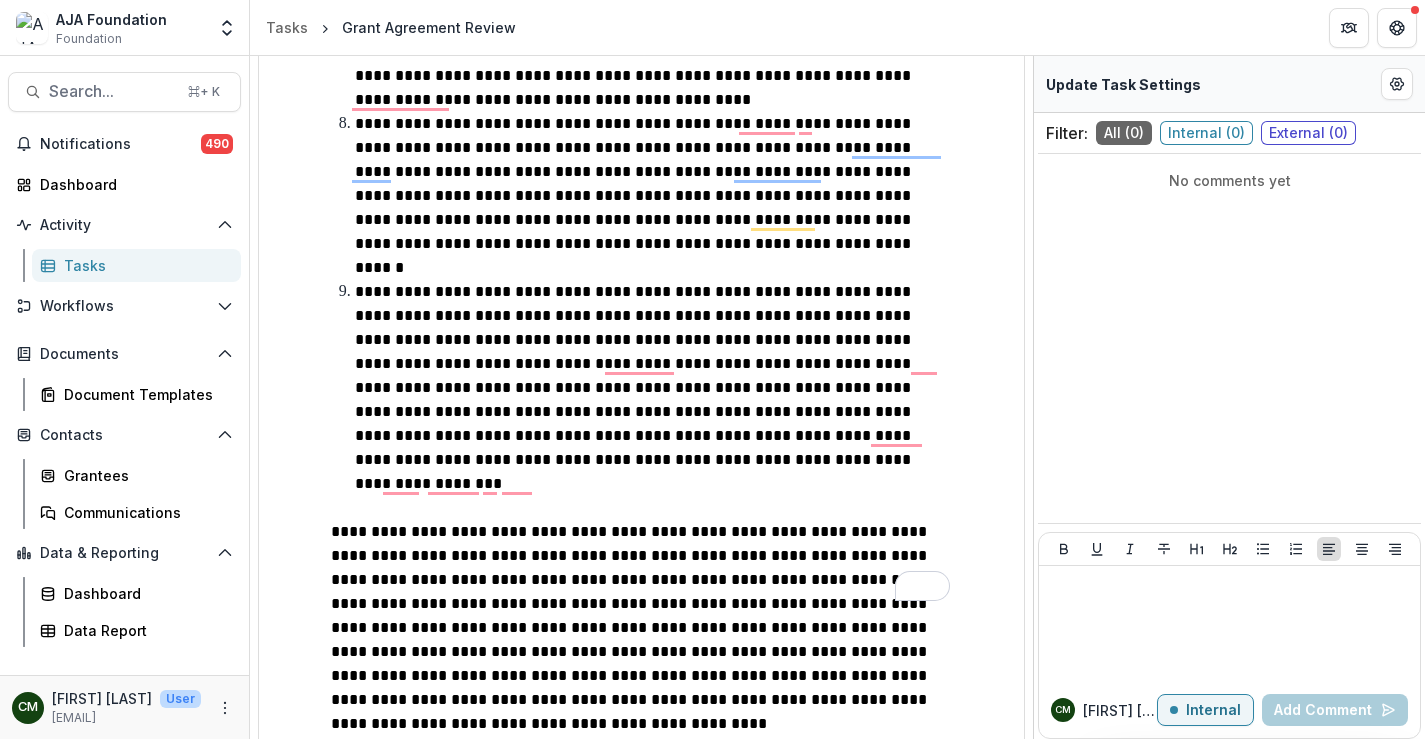 click on "**********" at bounding box center (642, 825) 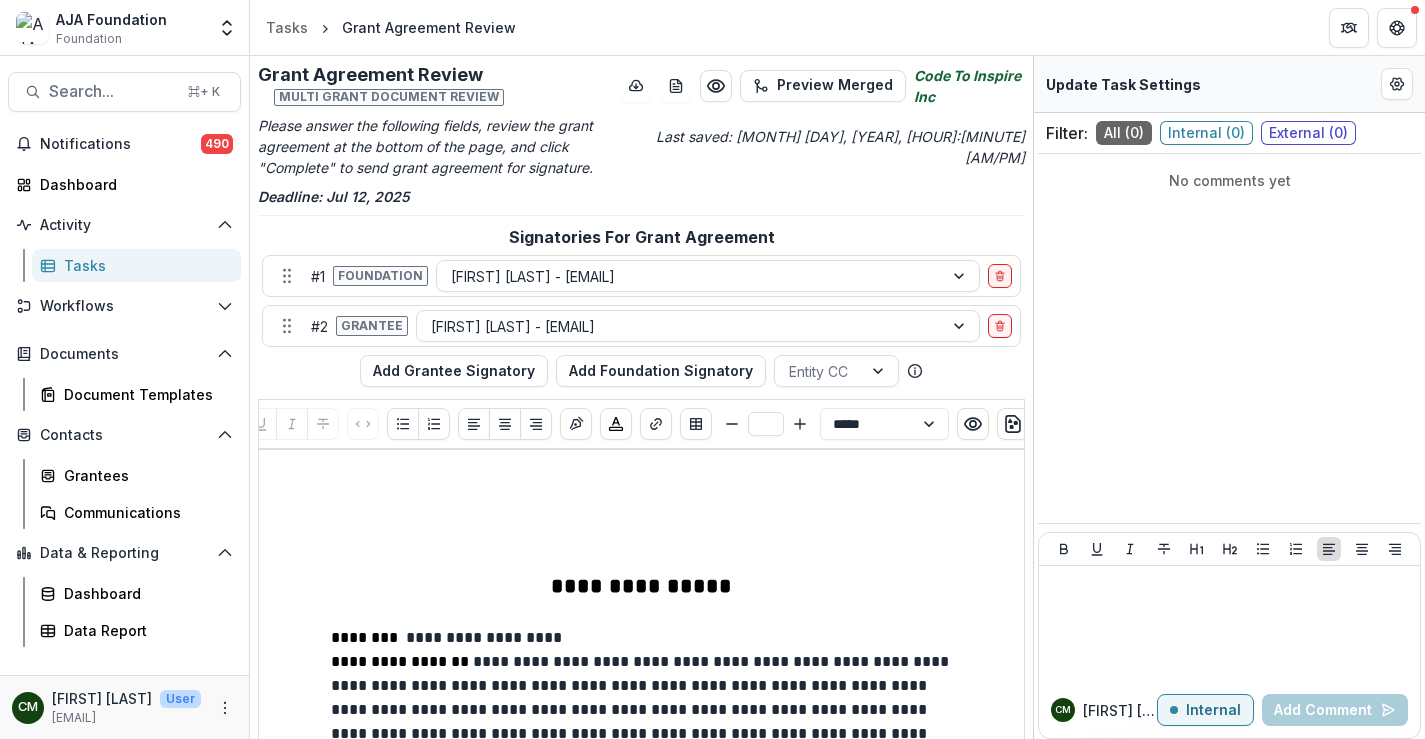 click on "Tasks" at bounding box center [144, 265] 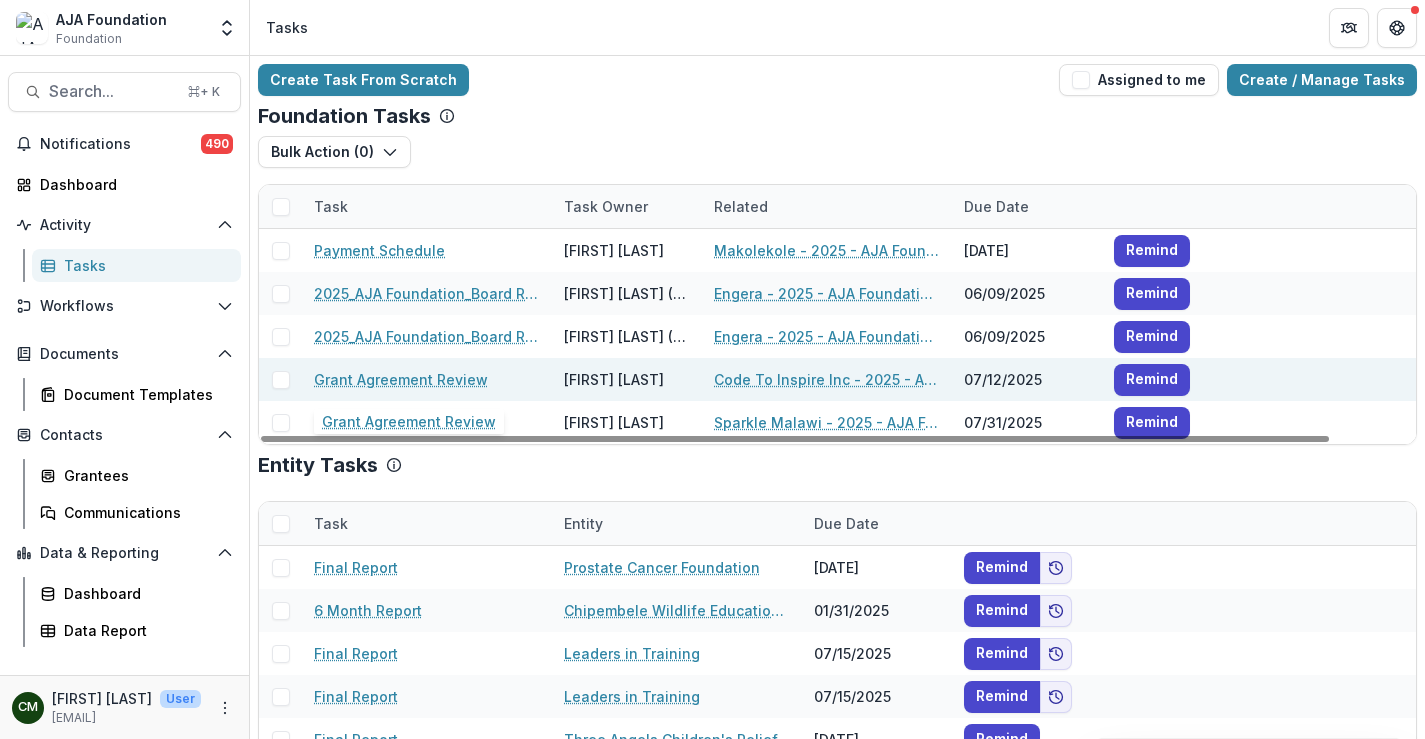 click on "Grant Agreement Review" at bounding box center [401, 379] 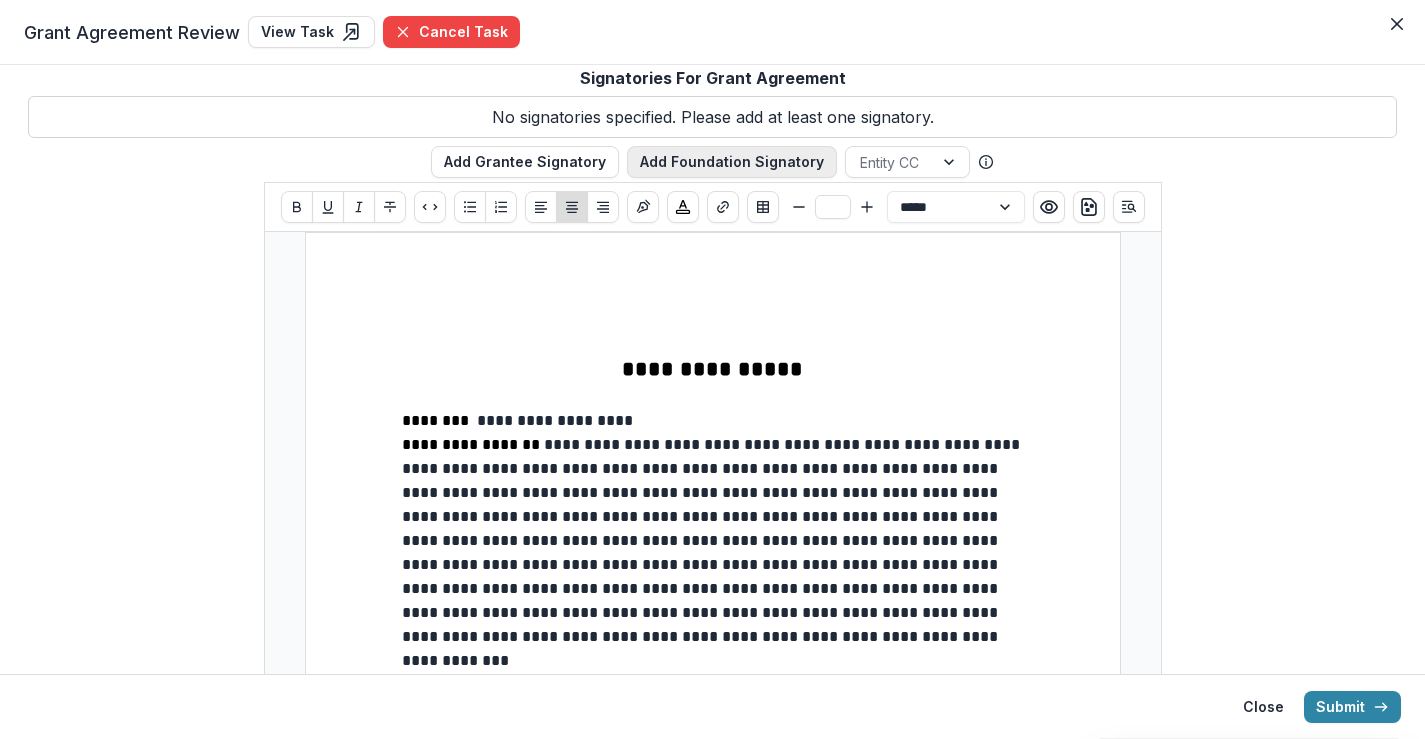 click on "Add Foundation Signatory" at bounding box center [732, 162] 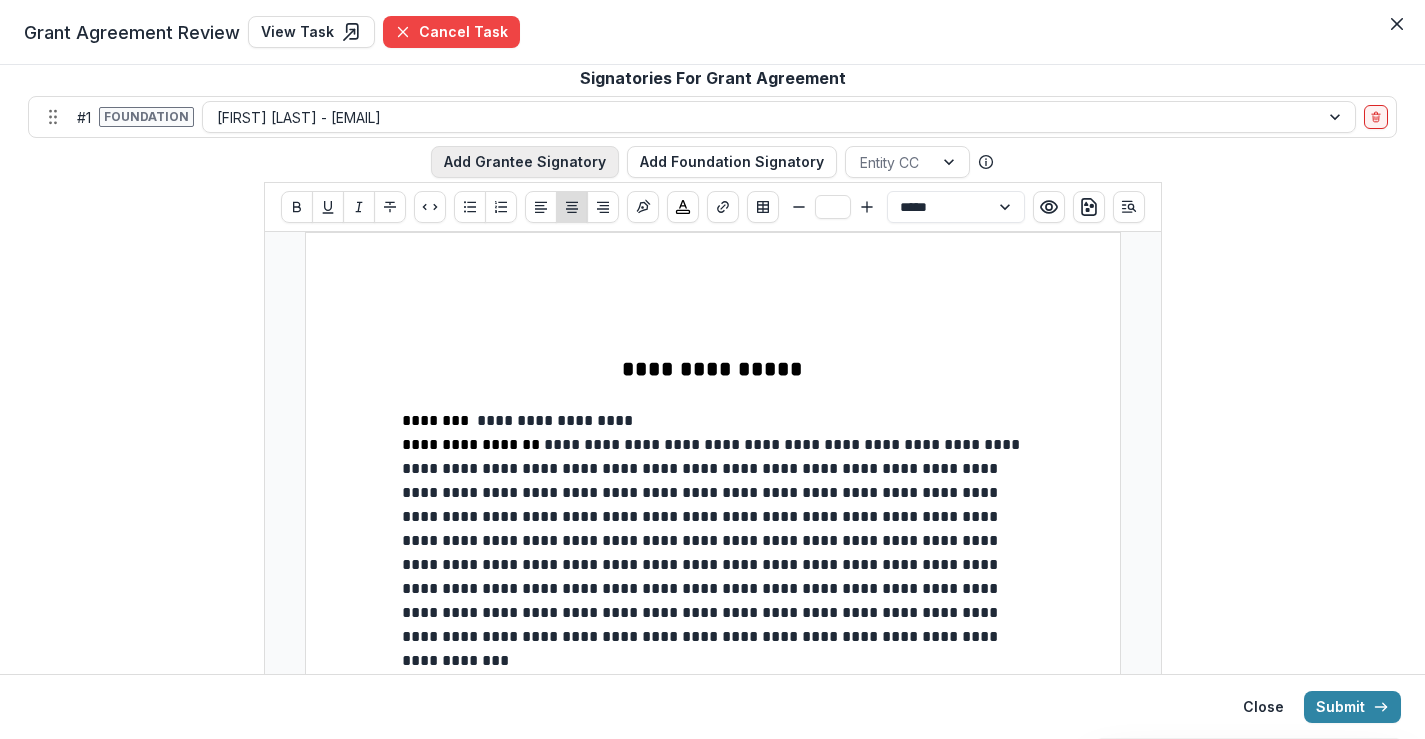click on "Add Grantee Signatory" at bounding box center (525, 162) 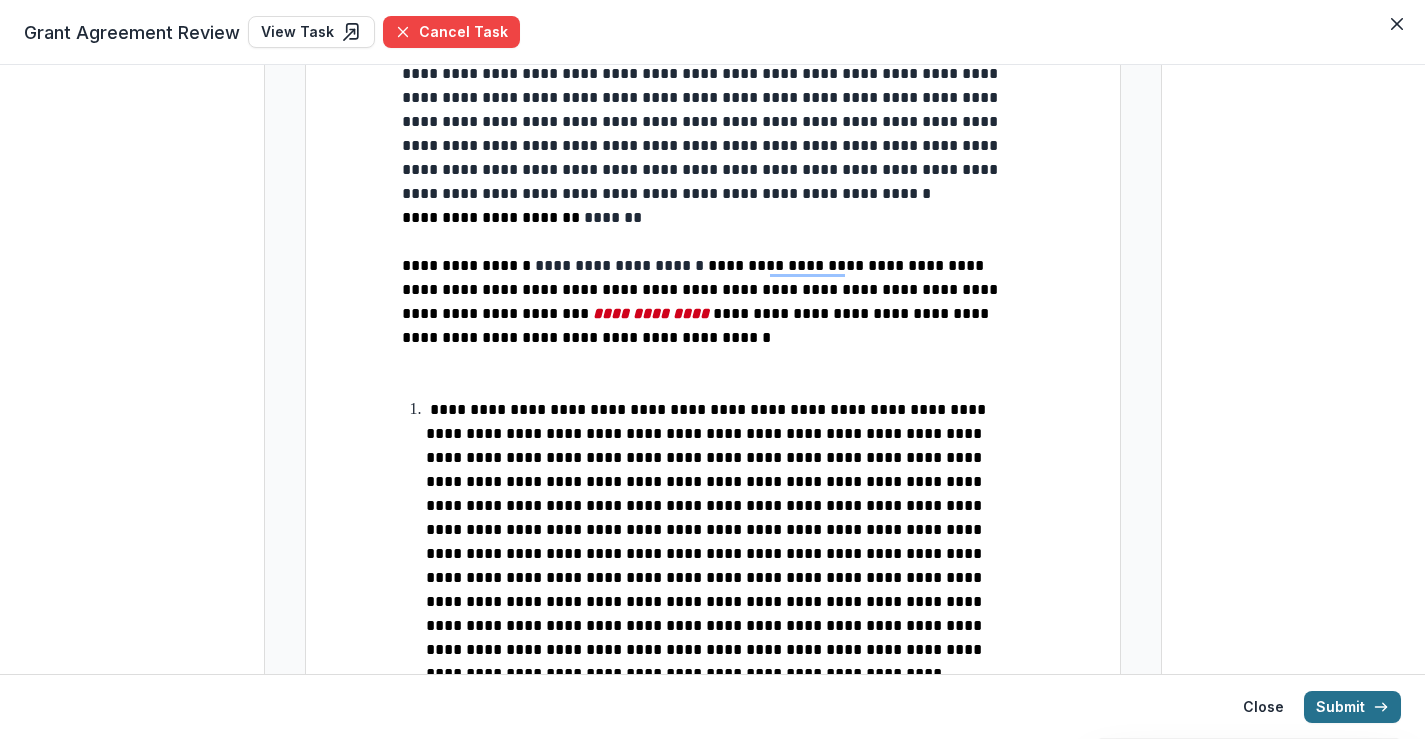 click on "Submit" at bounding box center (1352, 707) 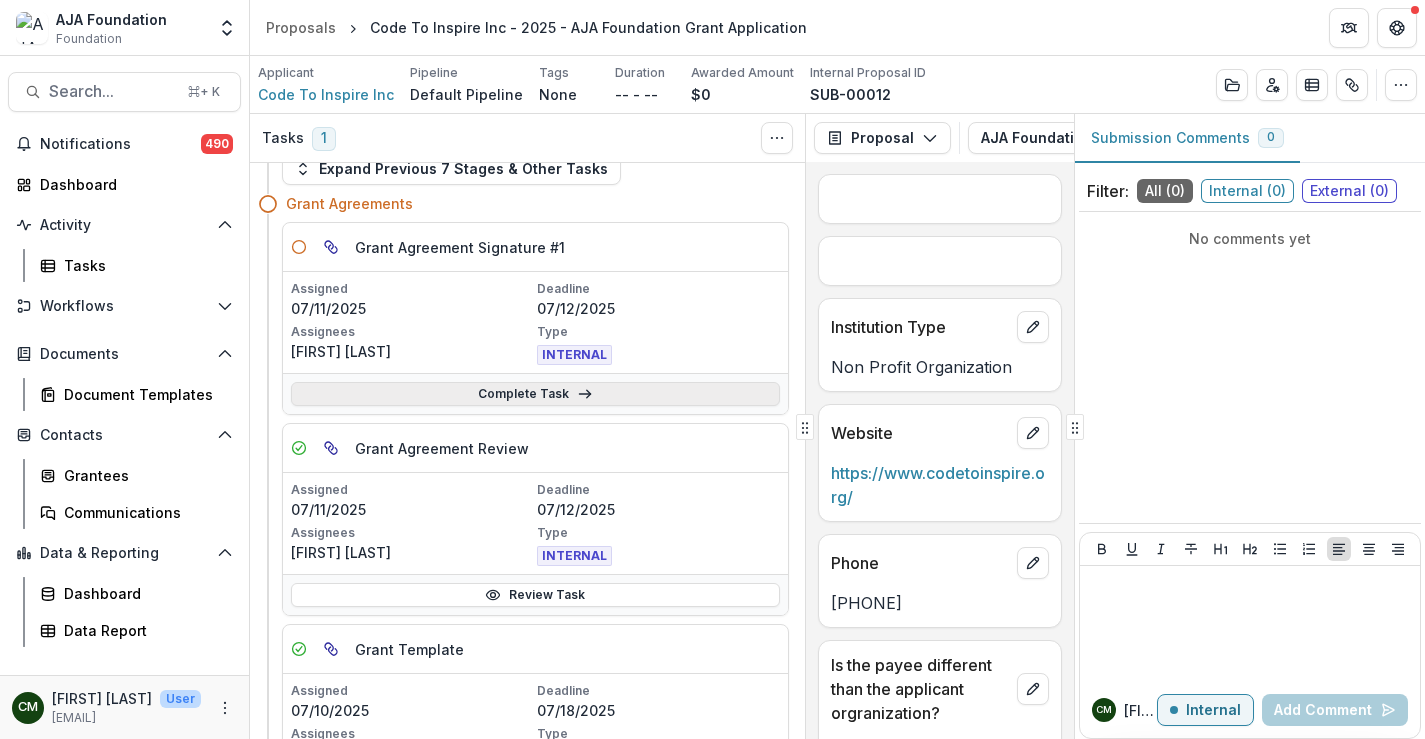 click on "Complete Task" at bounding box center (535, 394) 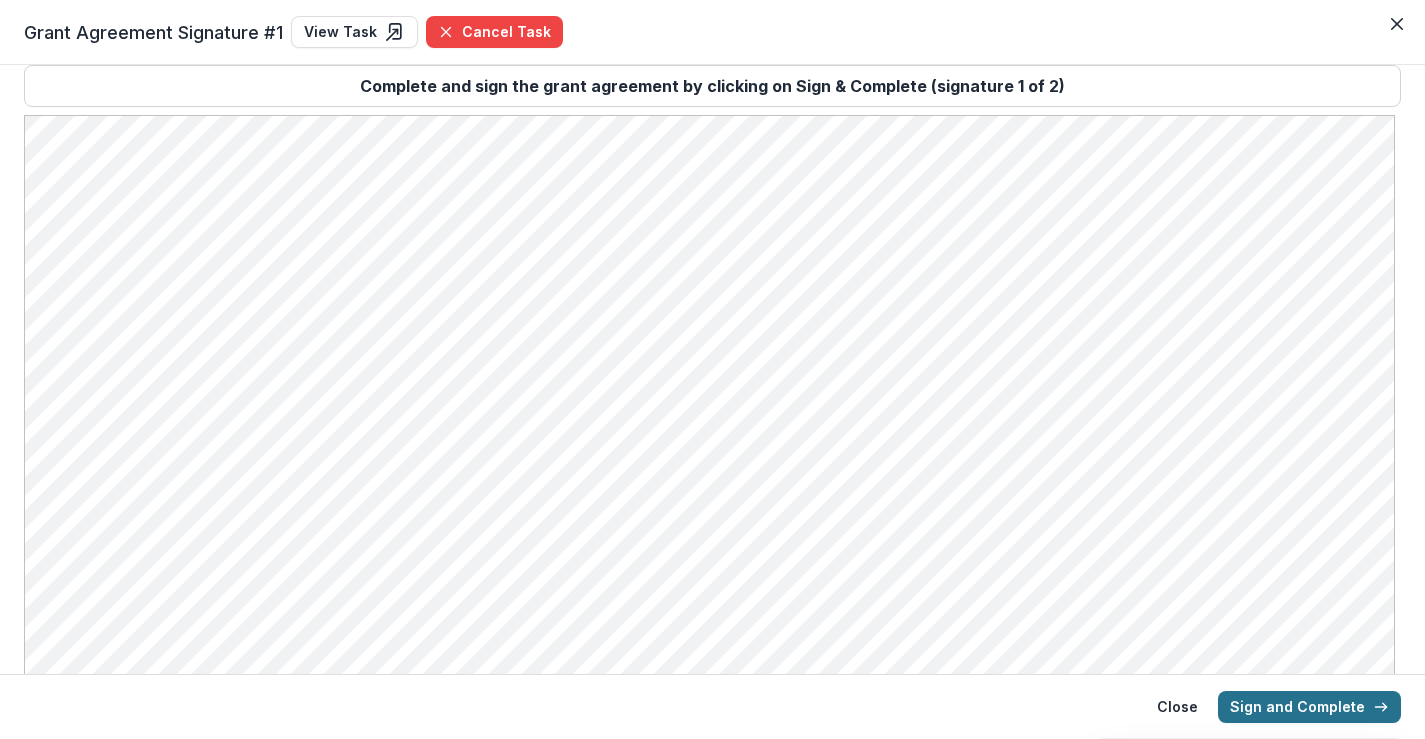 click on "Sign and Complete" at bounding box center [1309, 707] 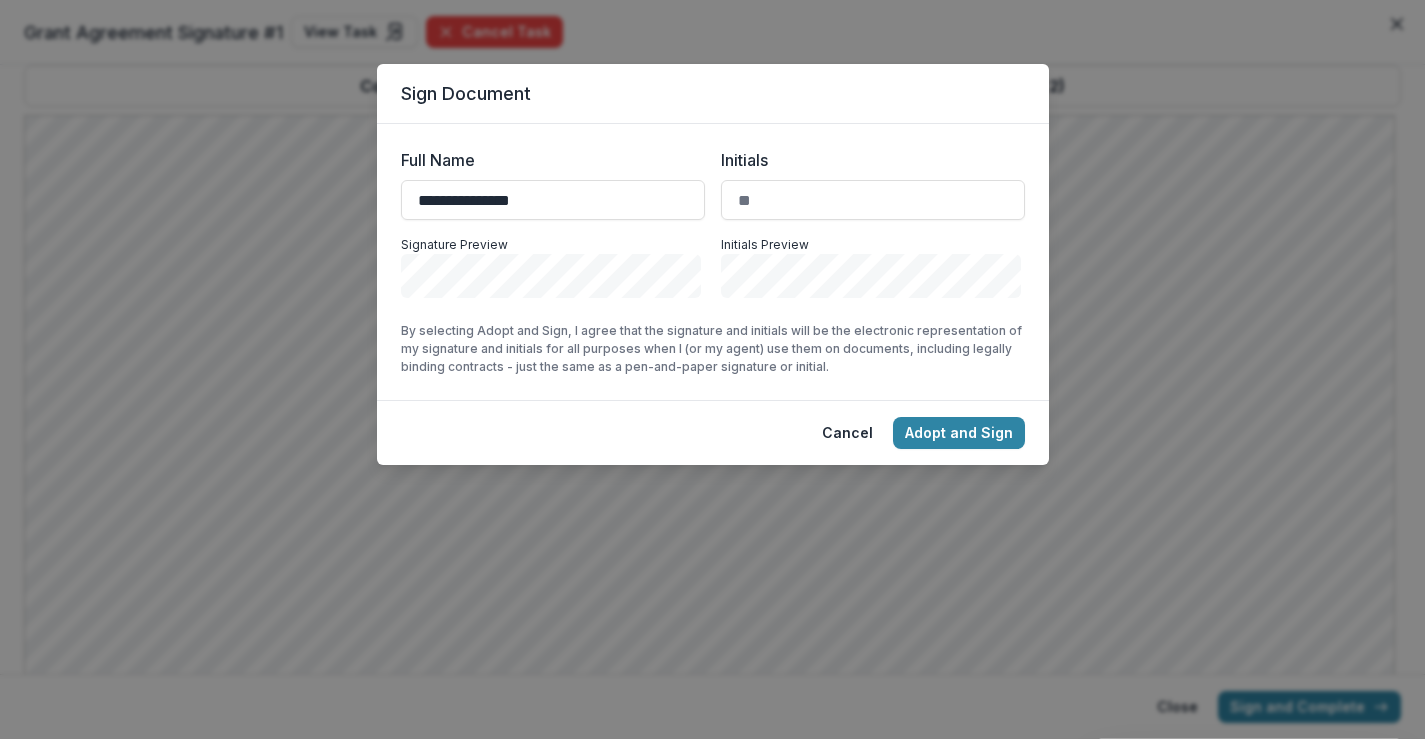 type on "**********" 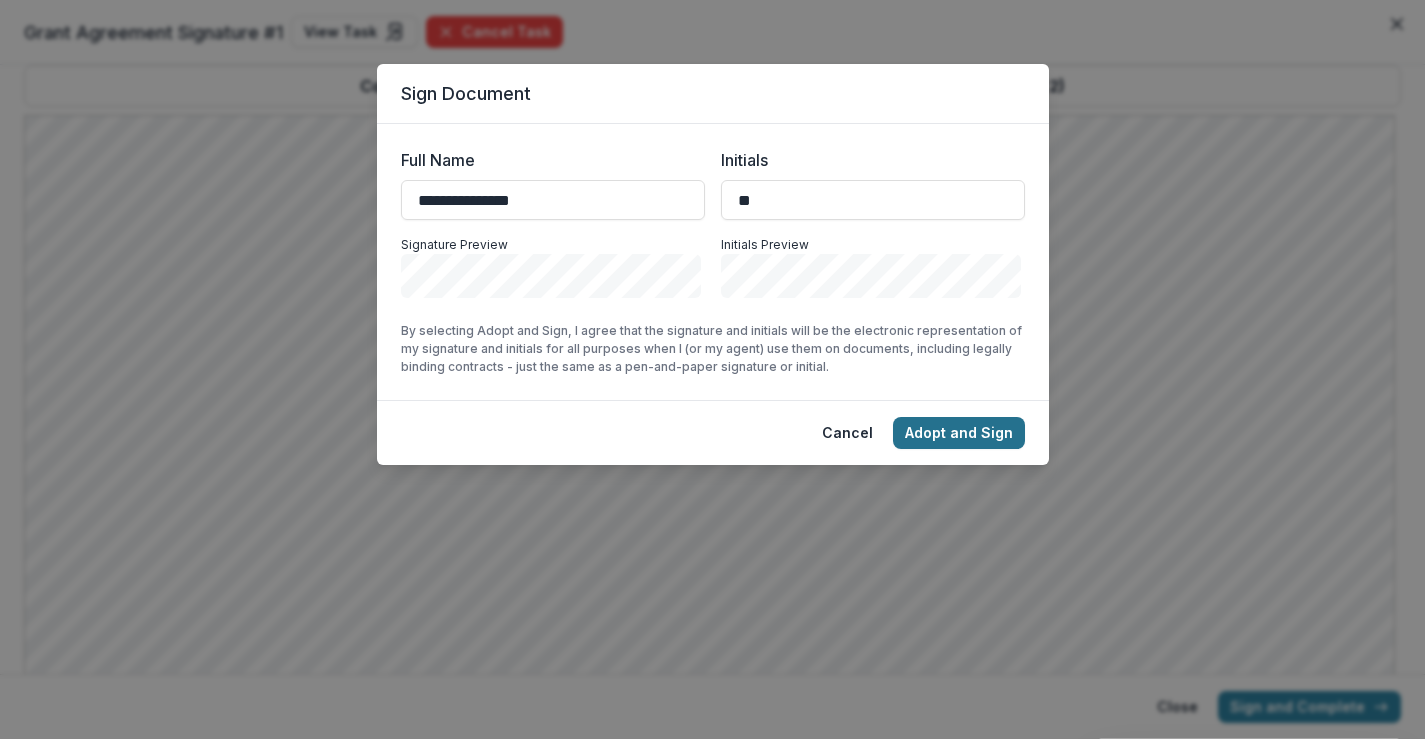 type on "**" 